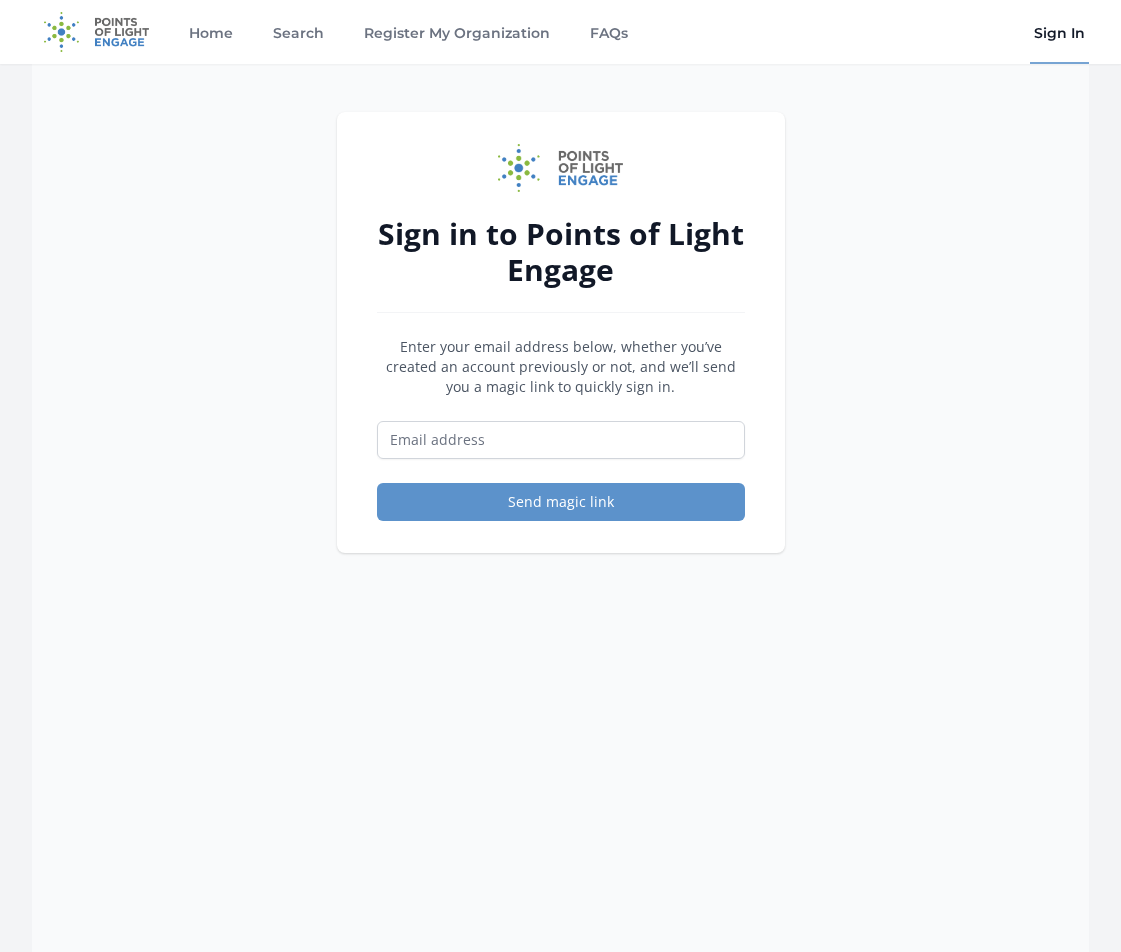 scroll, scrollTop: 0, scrollLeft: 0, axis: both 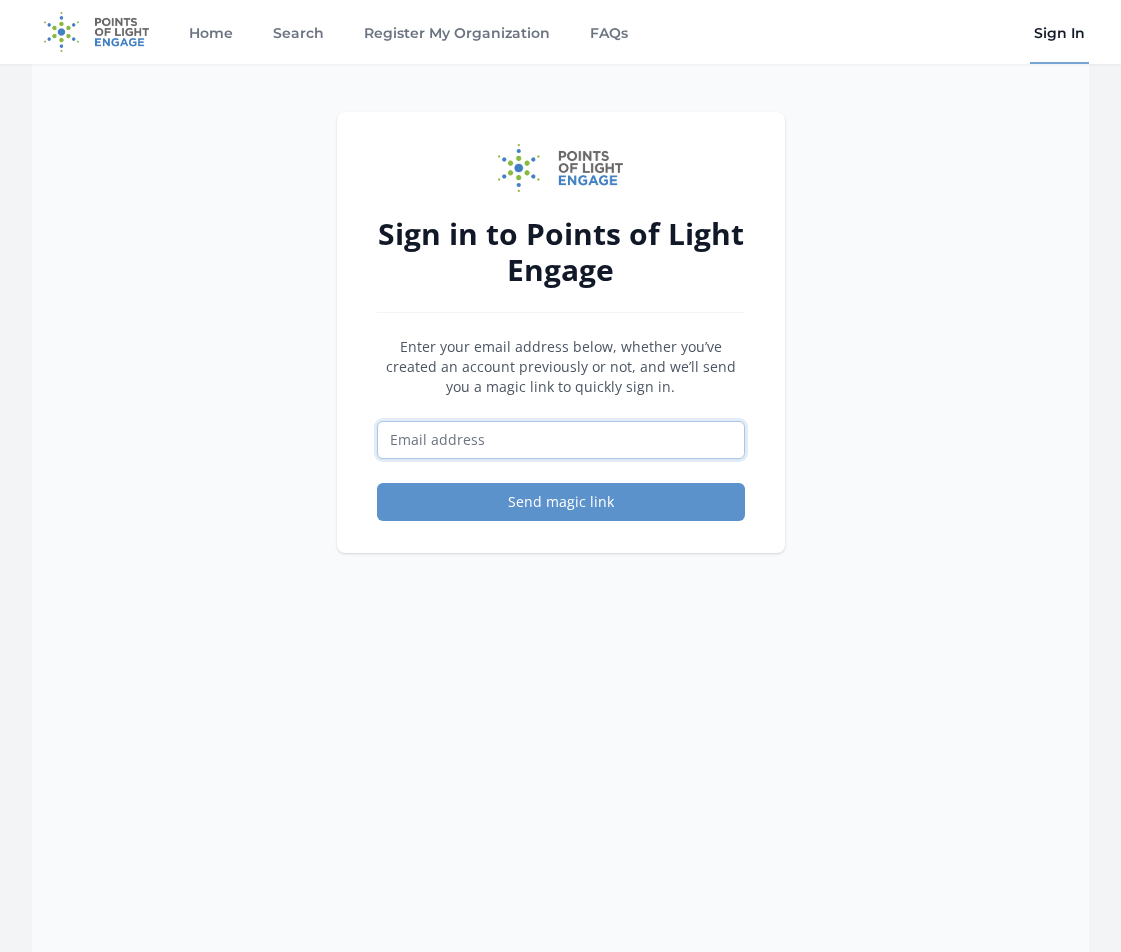 click at bounding box center [561, 440] 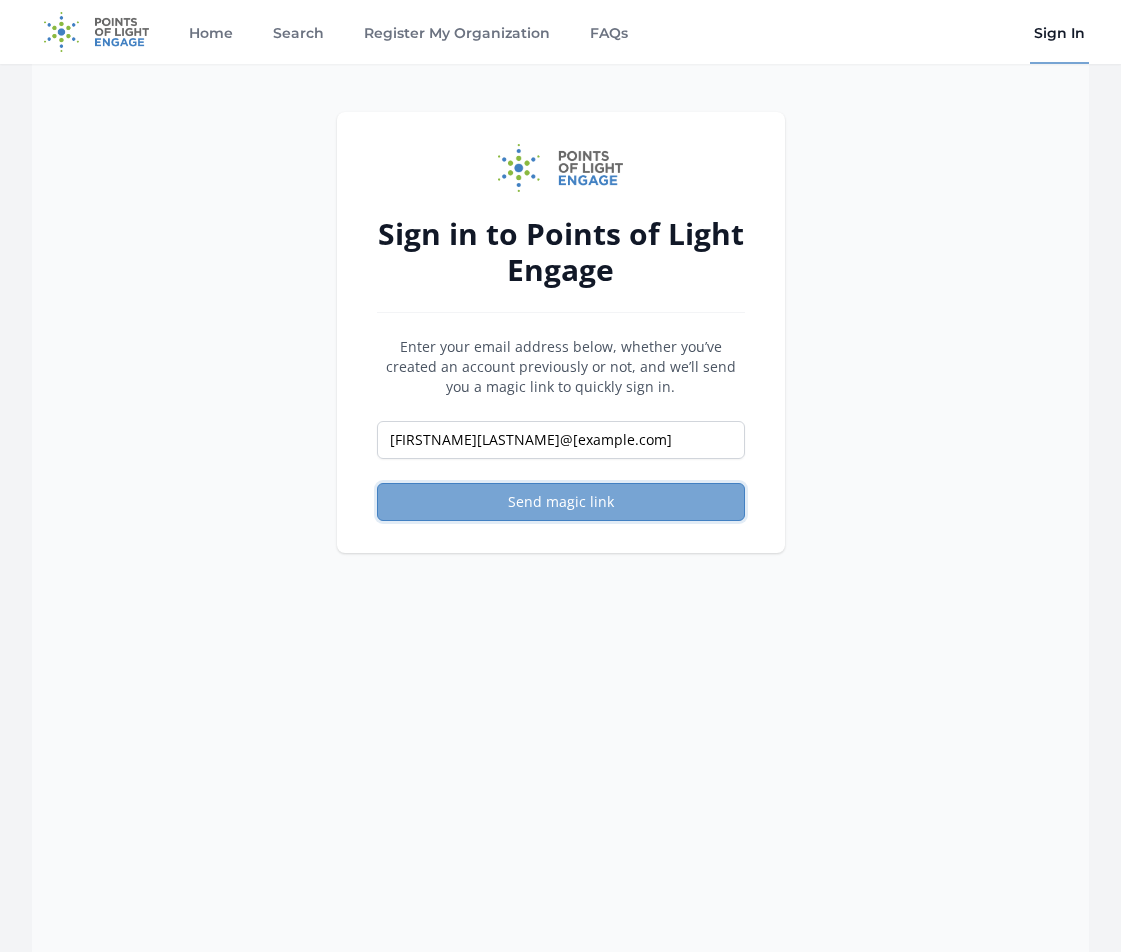 click on "Send magic link" at bounding box center [561, 502] 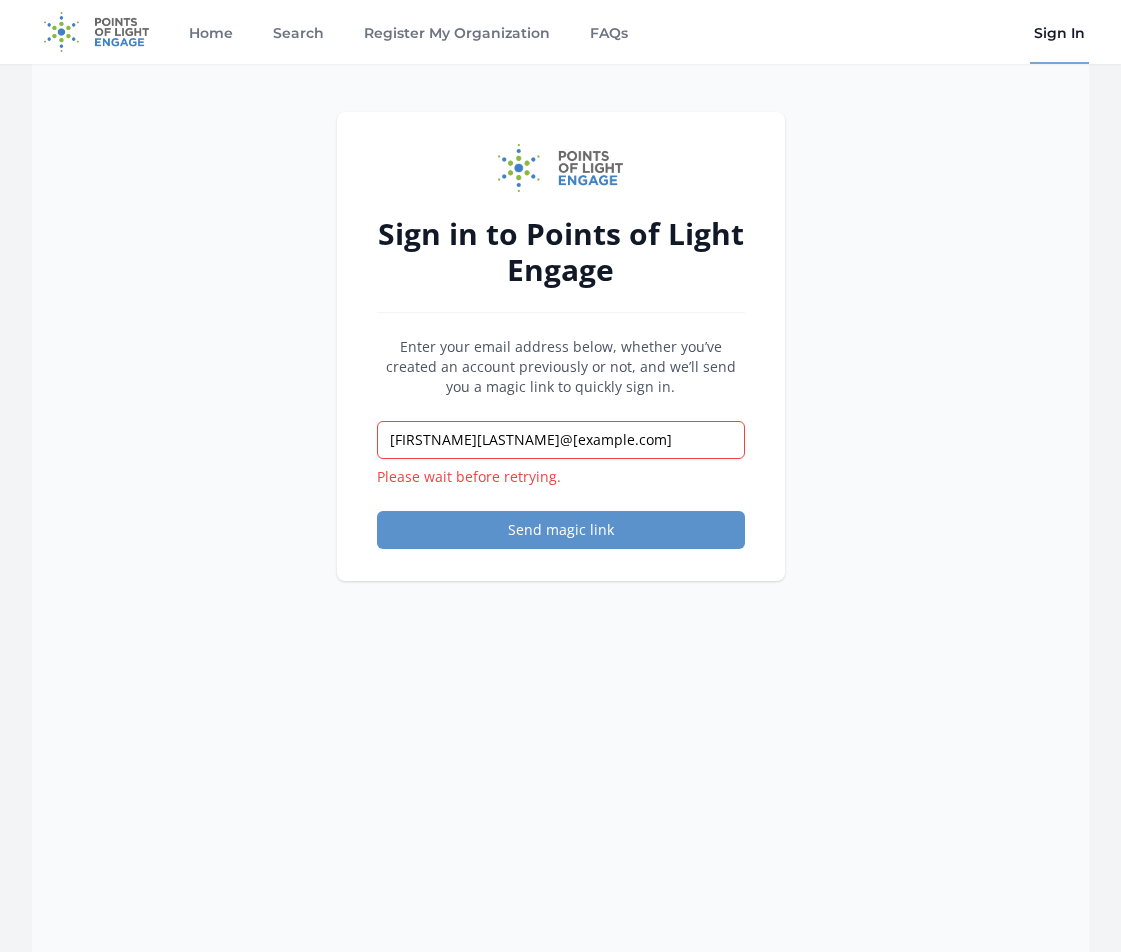 scroll, scrollTop: 0, scrollLeft: 0, axis: both 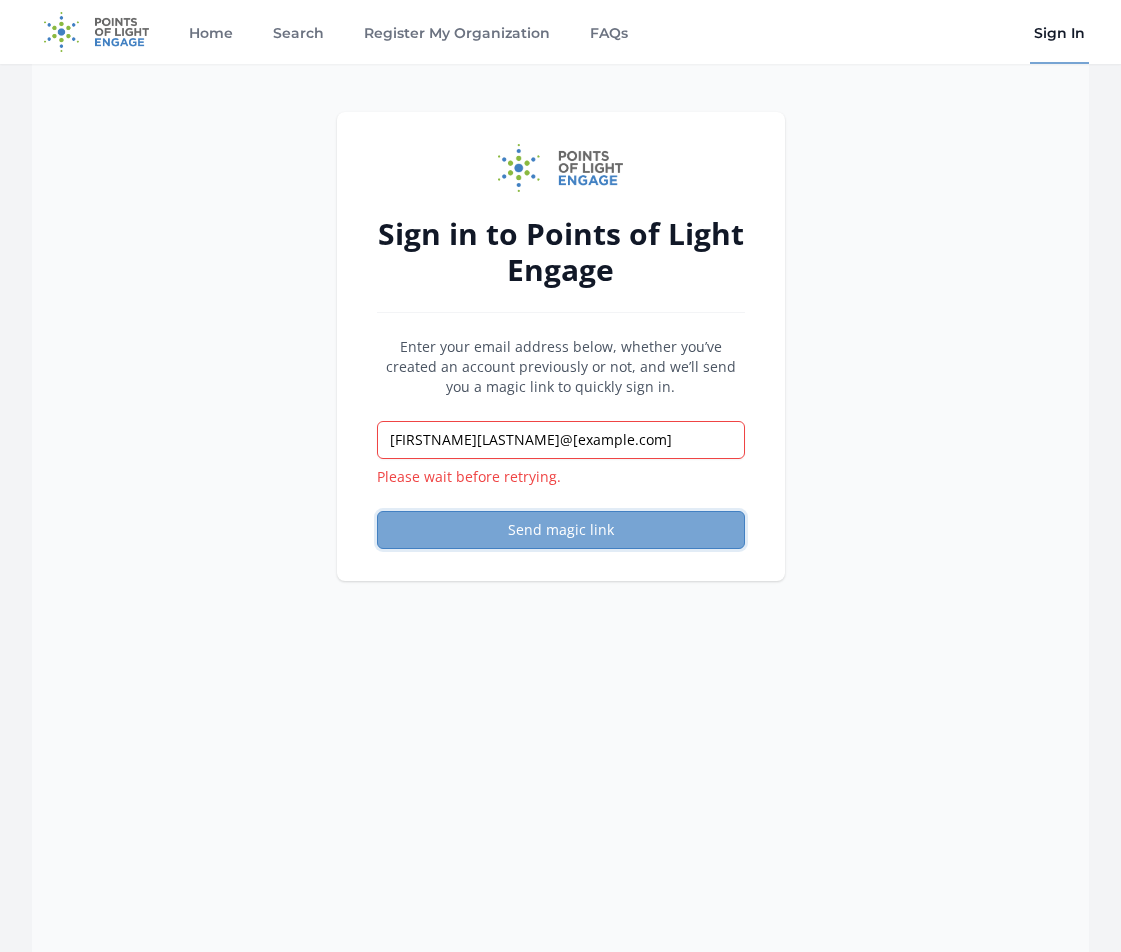 click on "Send magic link" at bounding box center (561, 530) 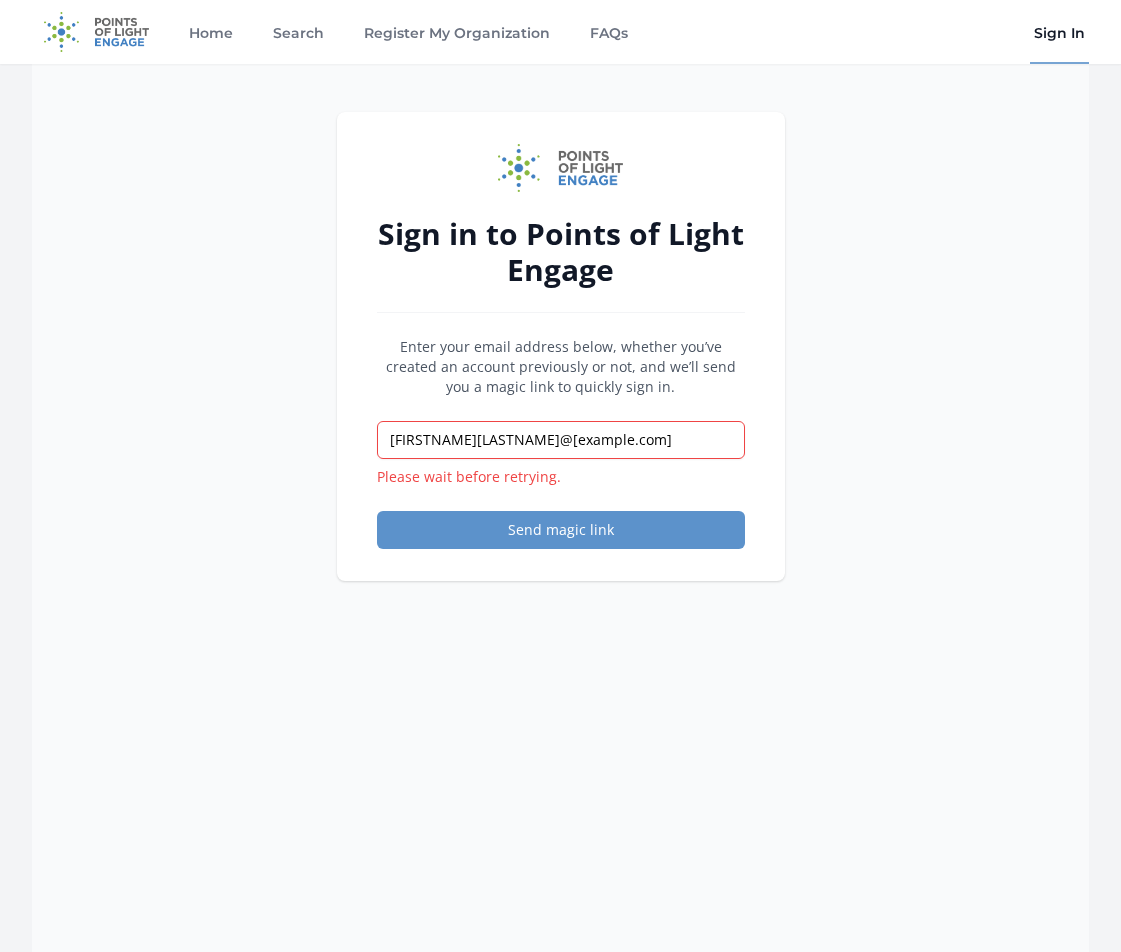 scroll, scrollTop: 0, scrollLeft: 0, axis: both 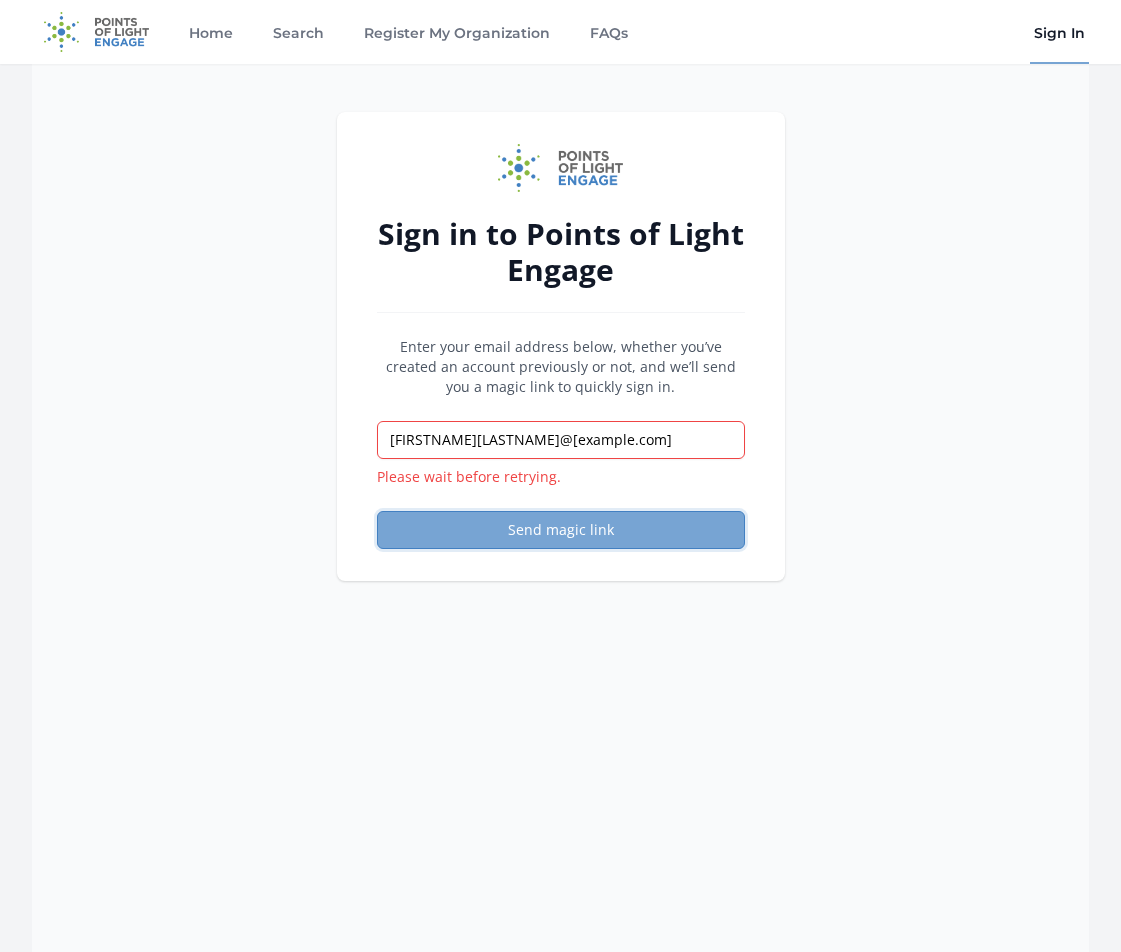 click on "Send magic link" at bounding box center (561, 530) 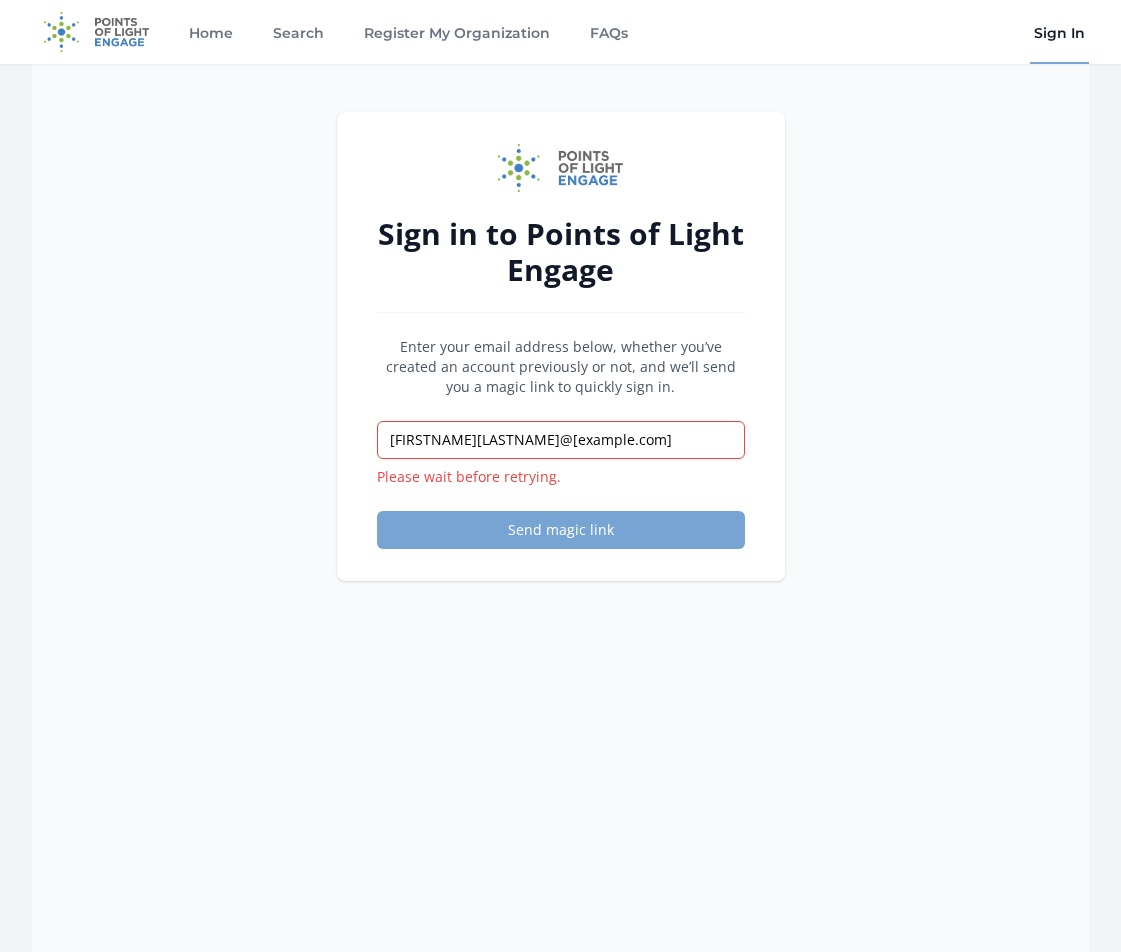 scroll, scrollTop: 0, scrollLeft: 0, axis: both 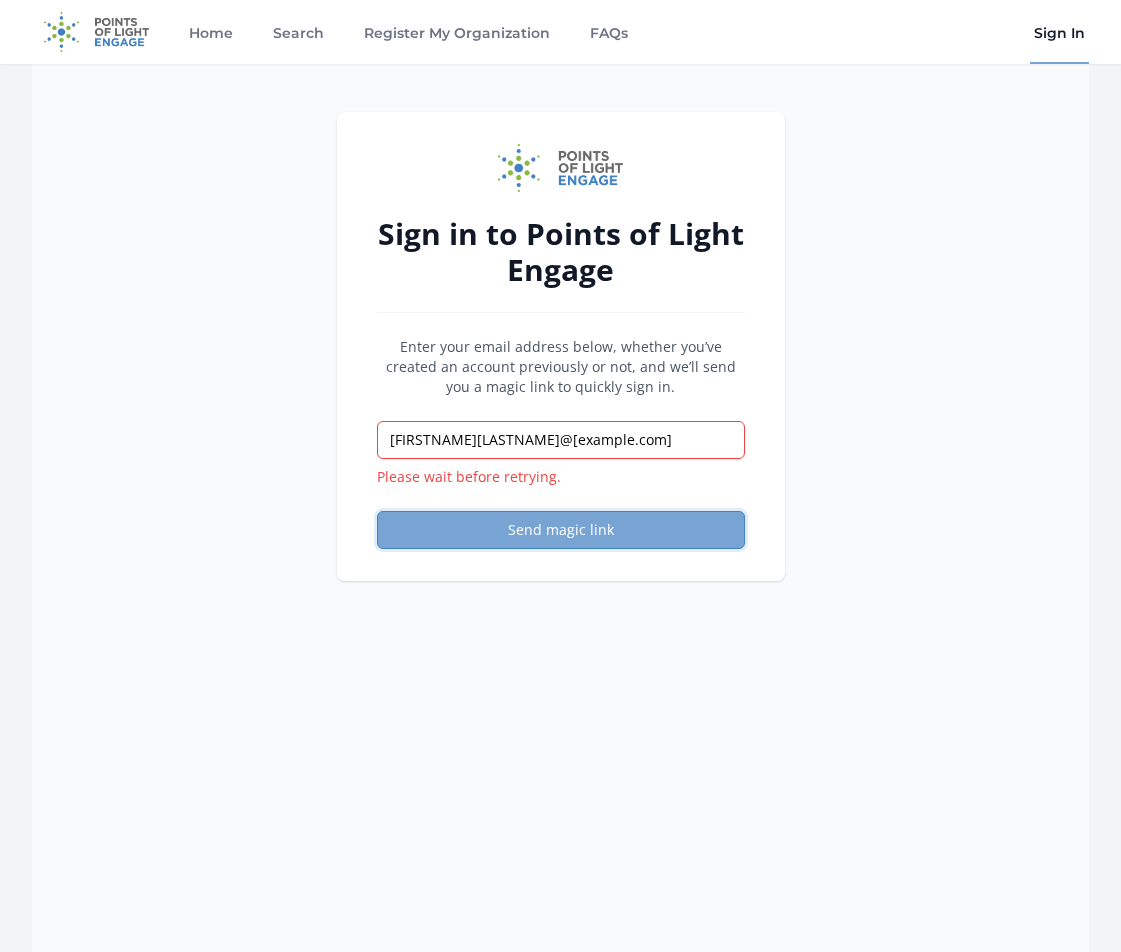 click on "Send magic link" at bounding box center [561, 530] 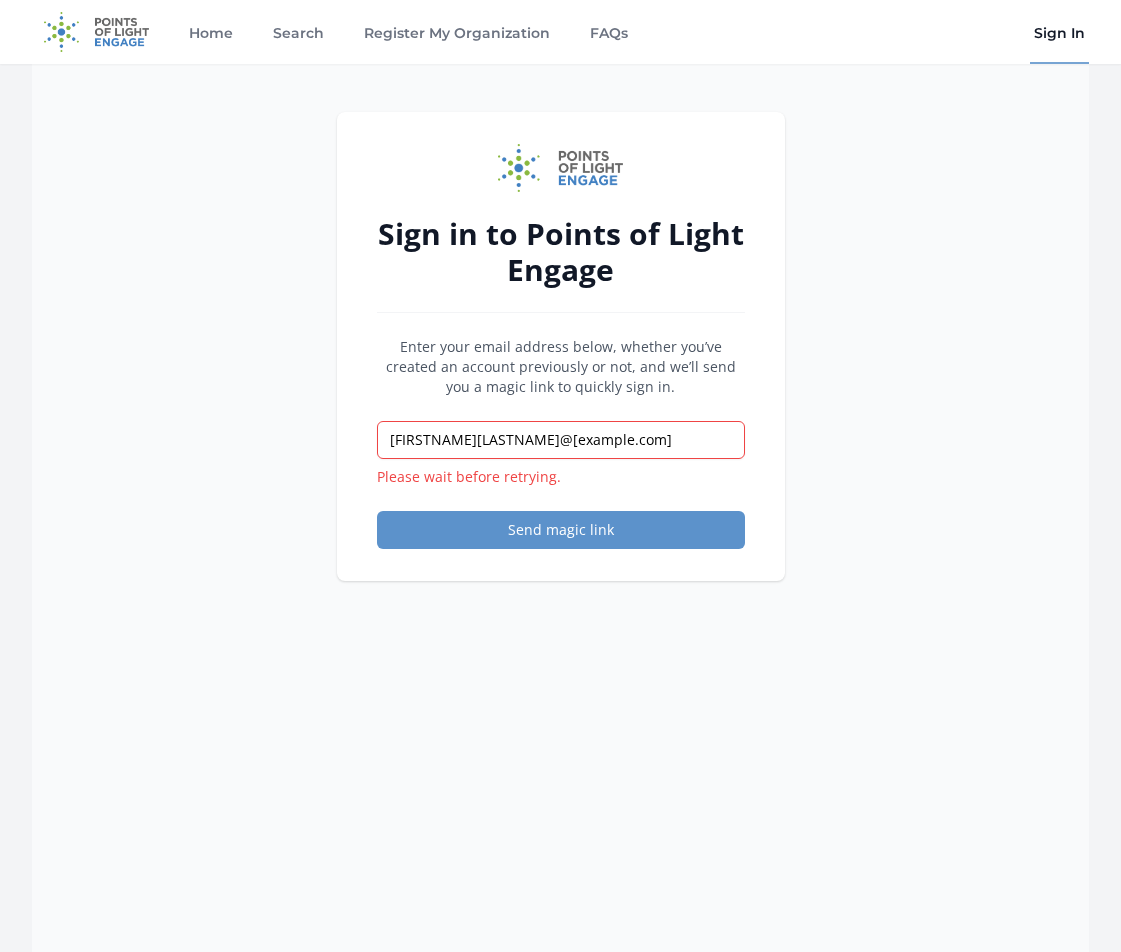 scroll, scrollTop: 0, scrollLeft: 0, axis: both 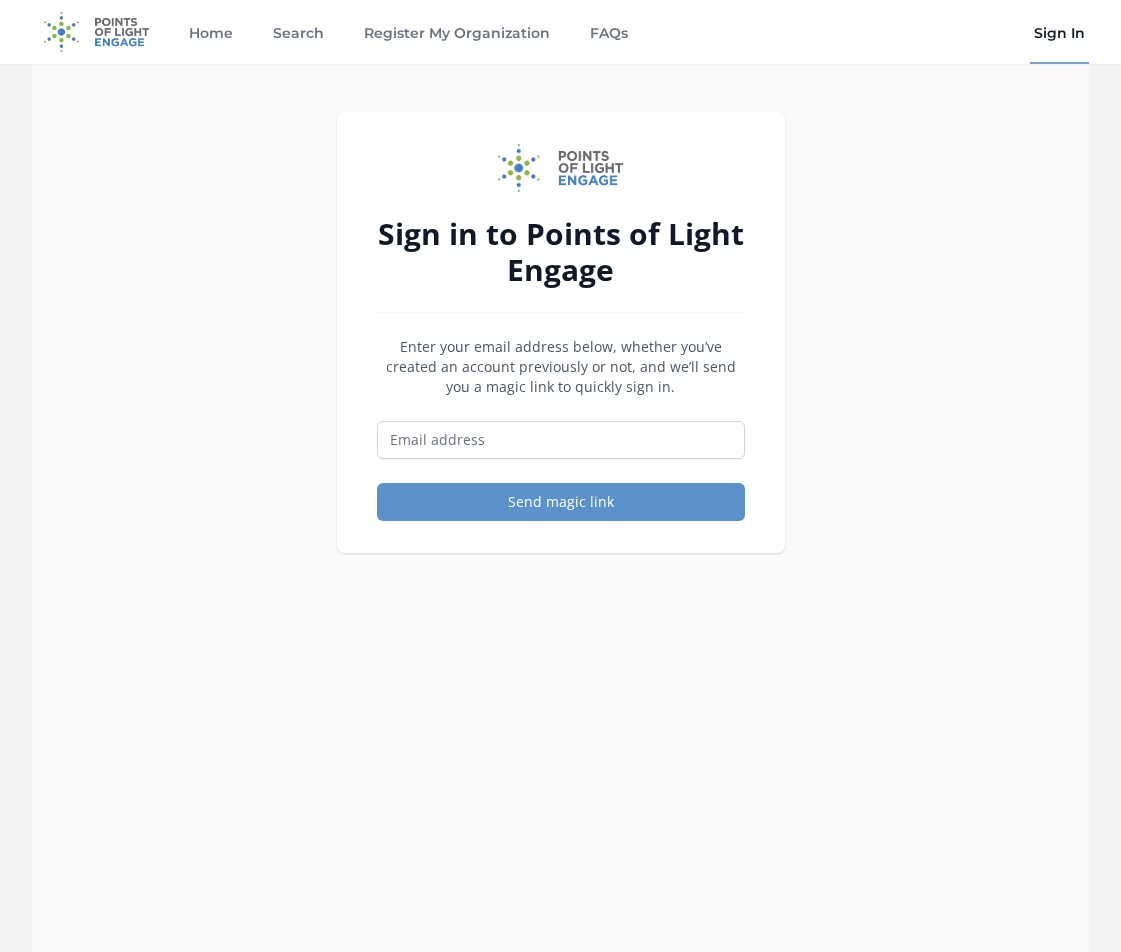 click at bounding box center [96, 32] 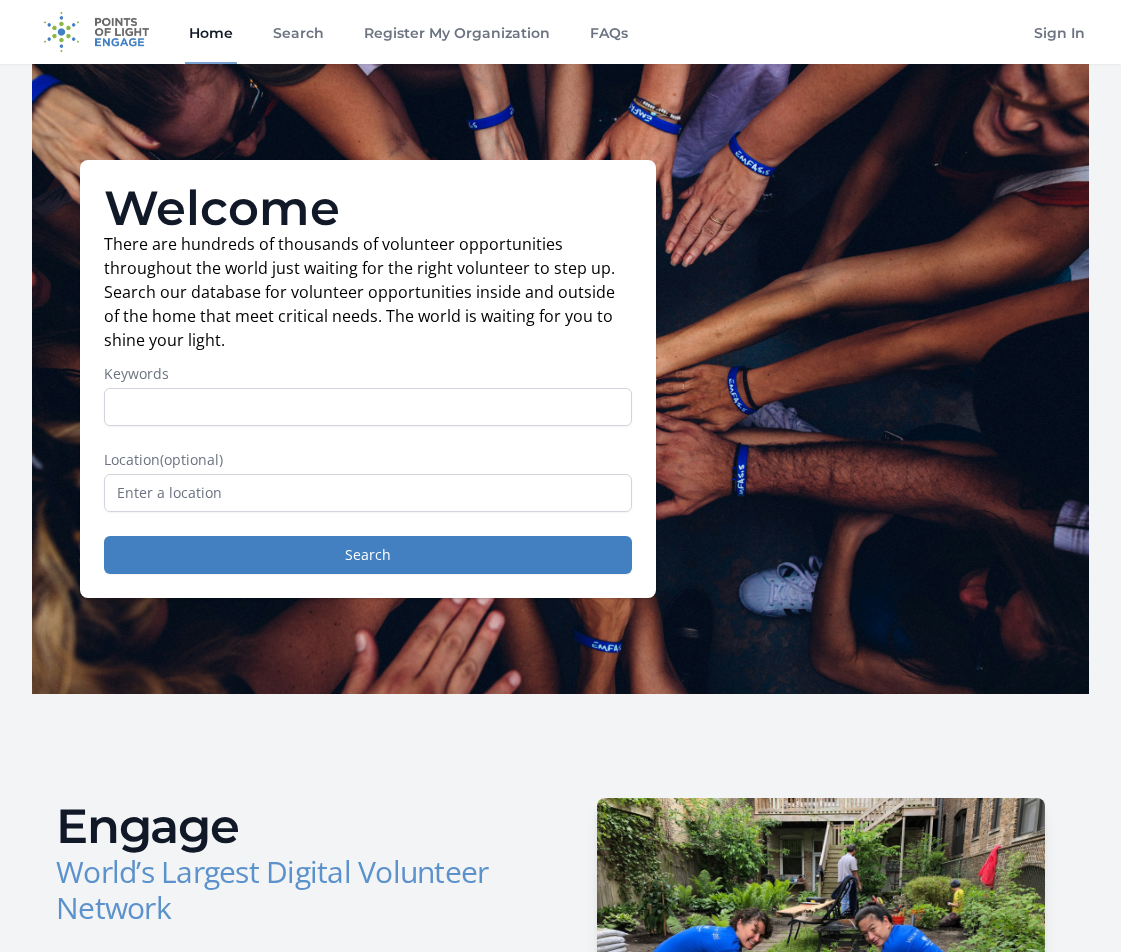 scroll, scrollTop: 0, scrollLeft: 0, axis: both 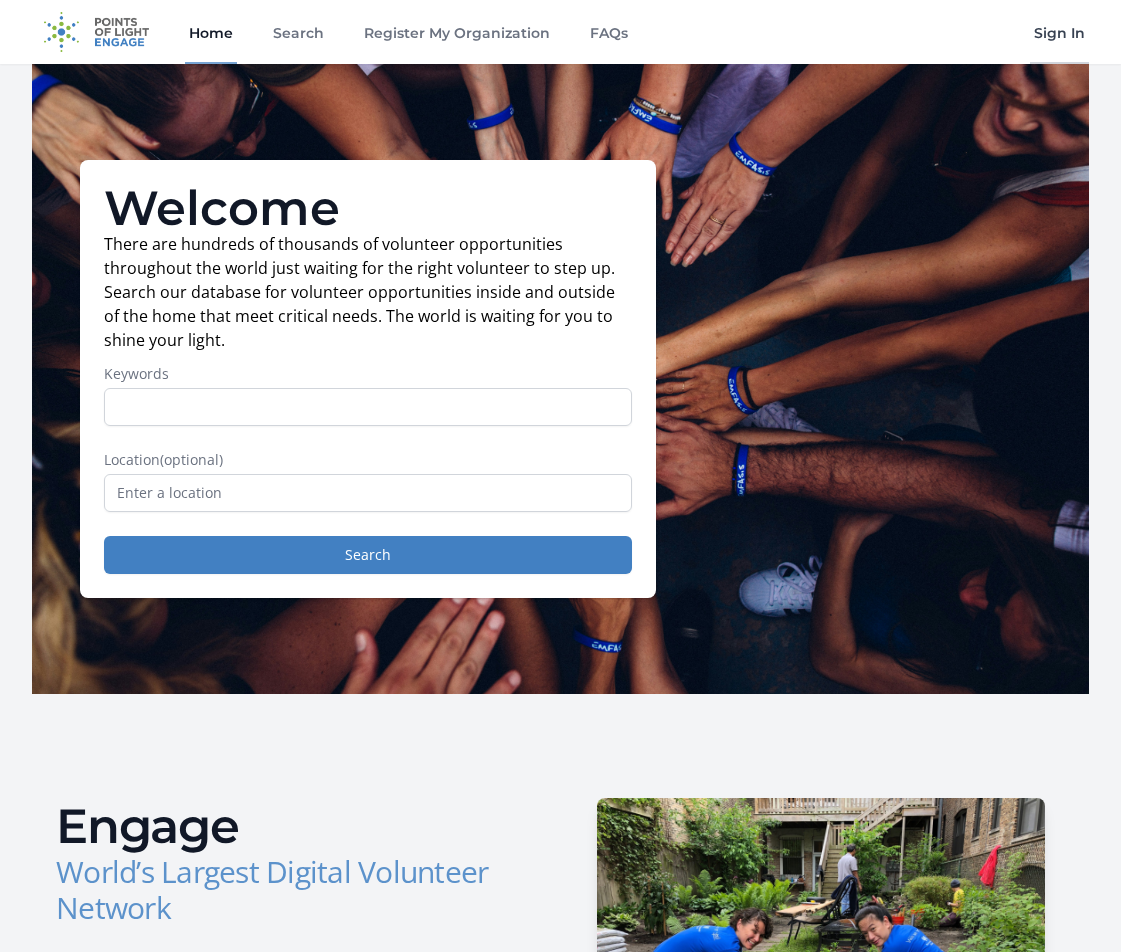 click on "Sign In" at bounding box center (1059, 32) 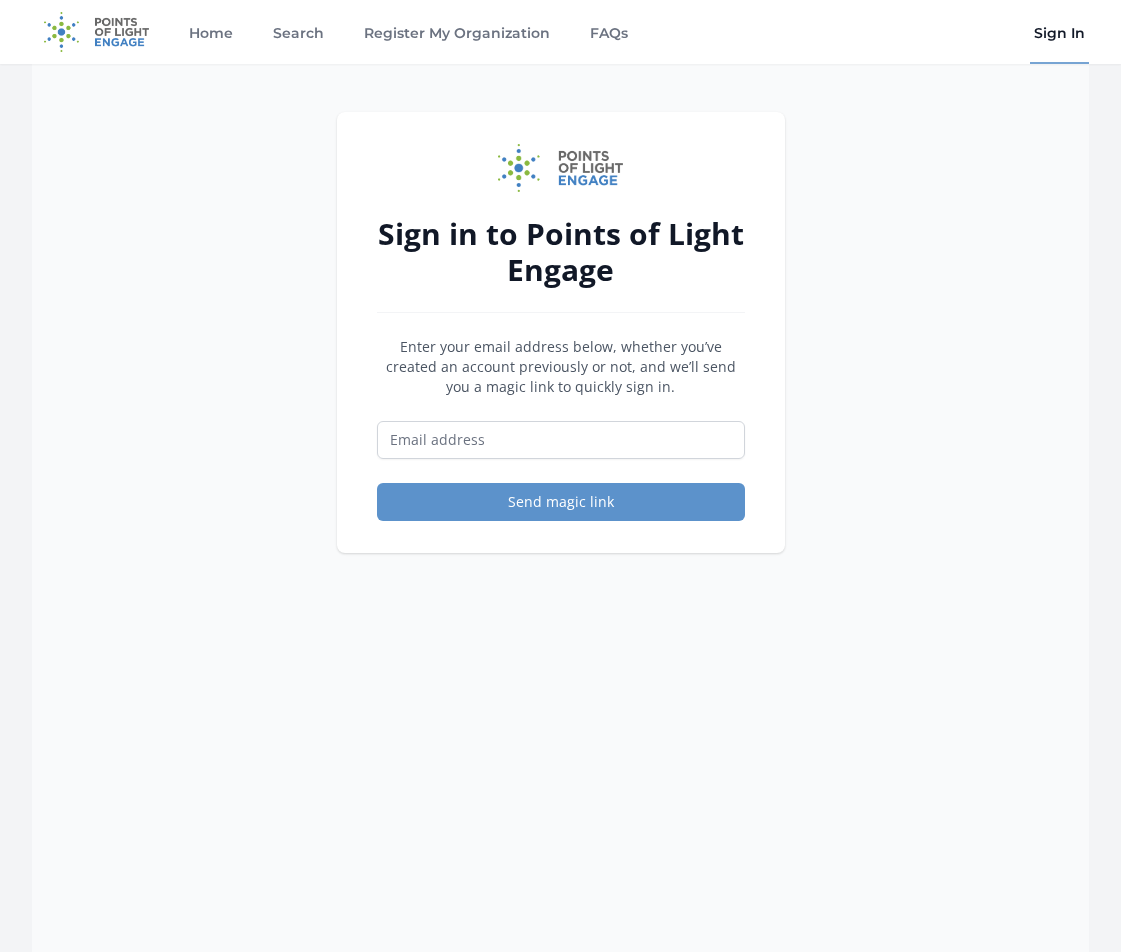 scroll, scrollTop: 0, scrollLeft: 0, axis: both 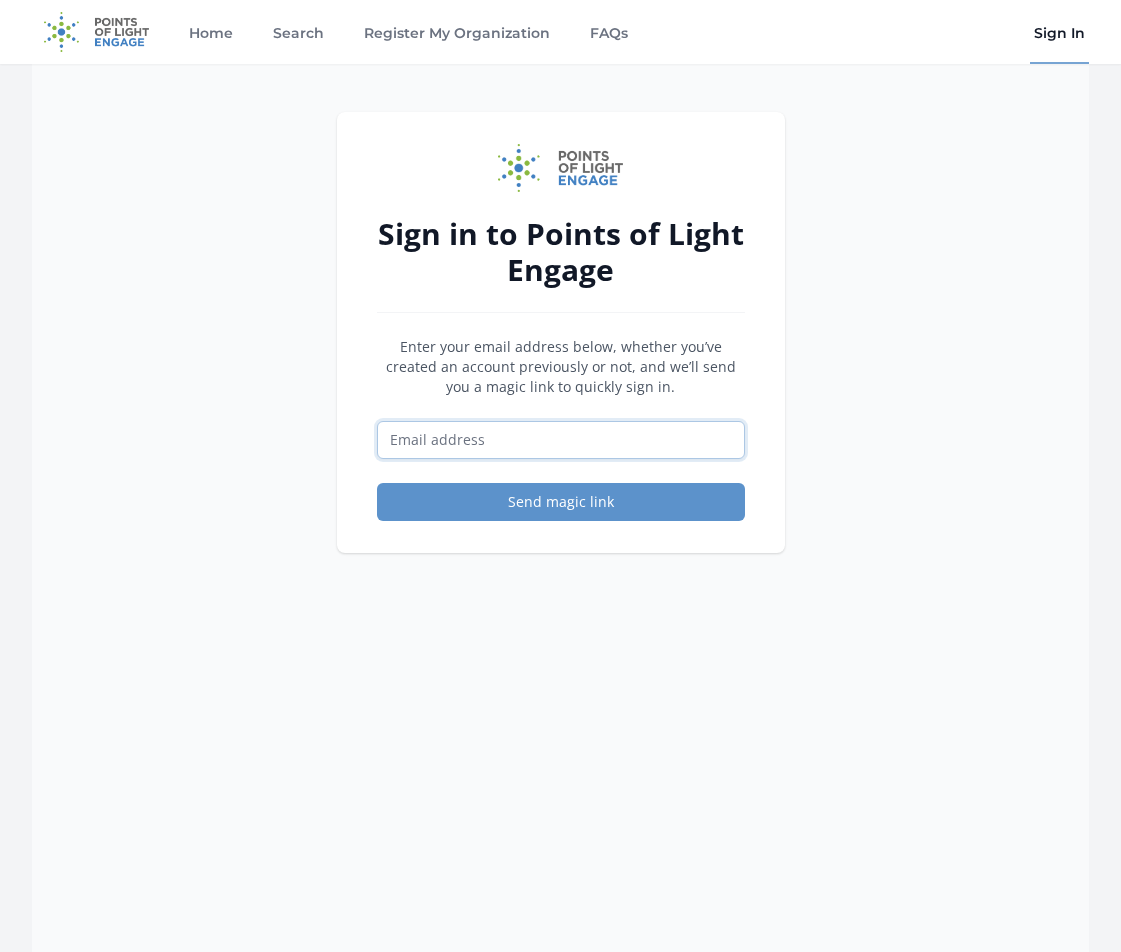 click at bounding box center [561, 440] 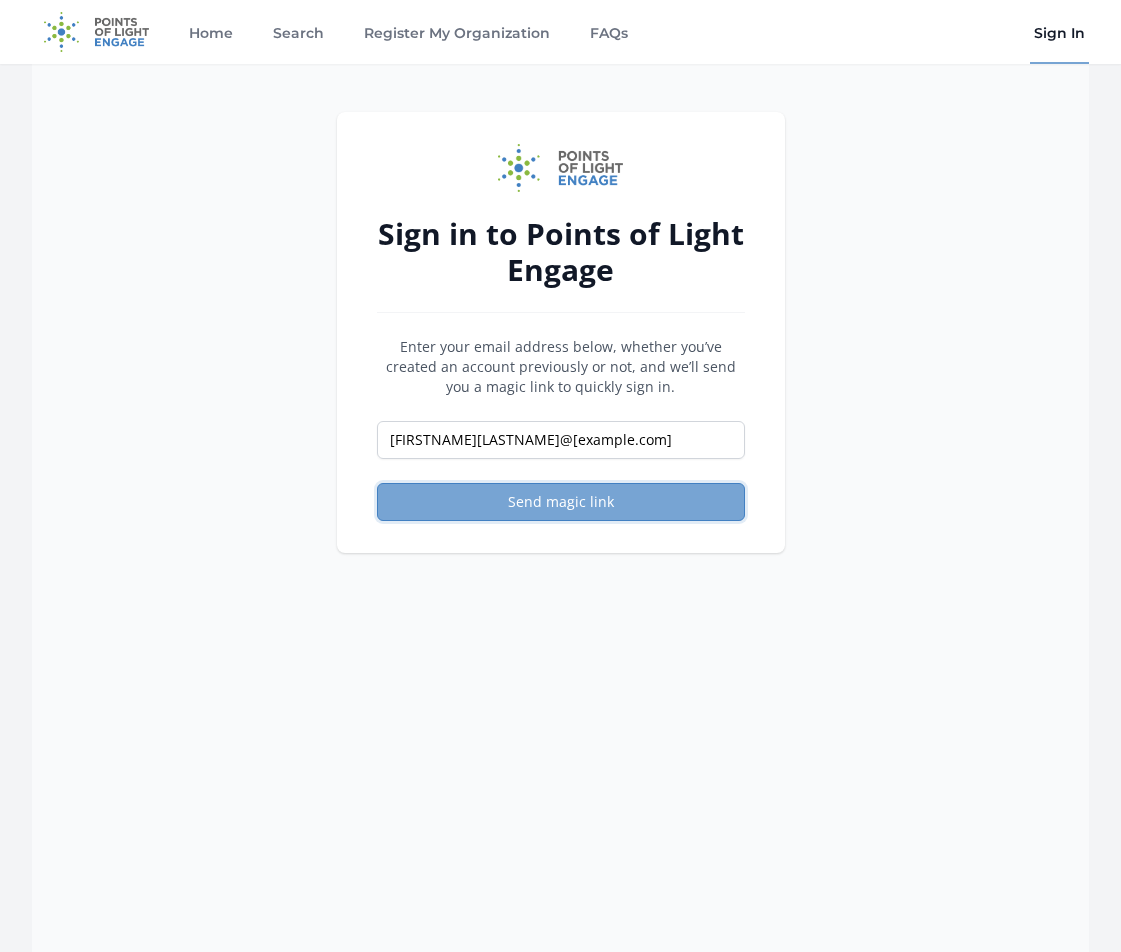 click on "Send magic link" at bounding box center (561, 502) 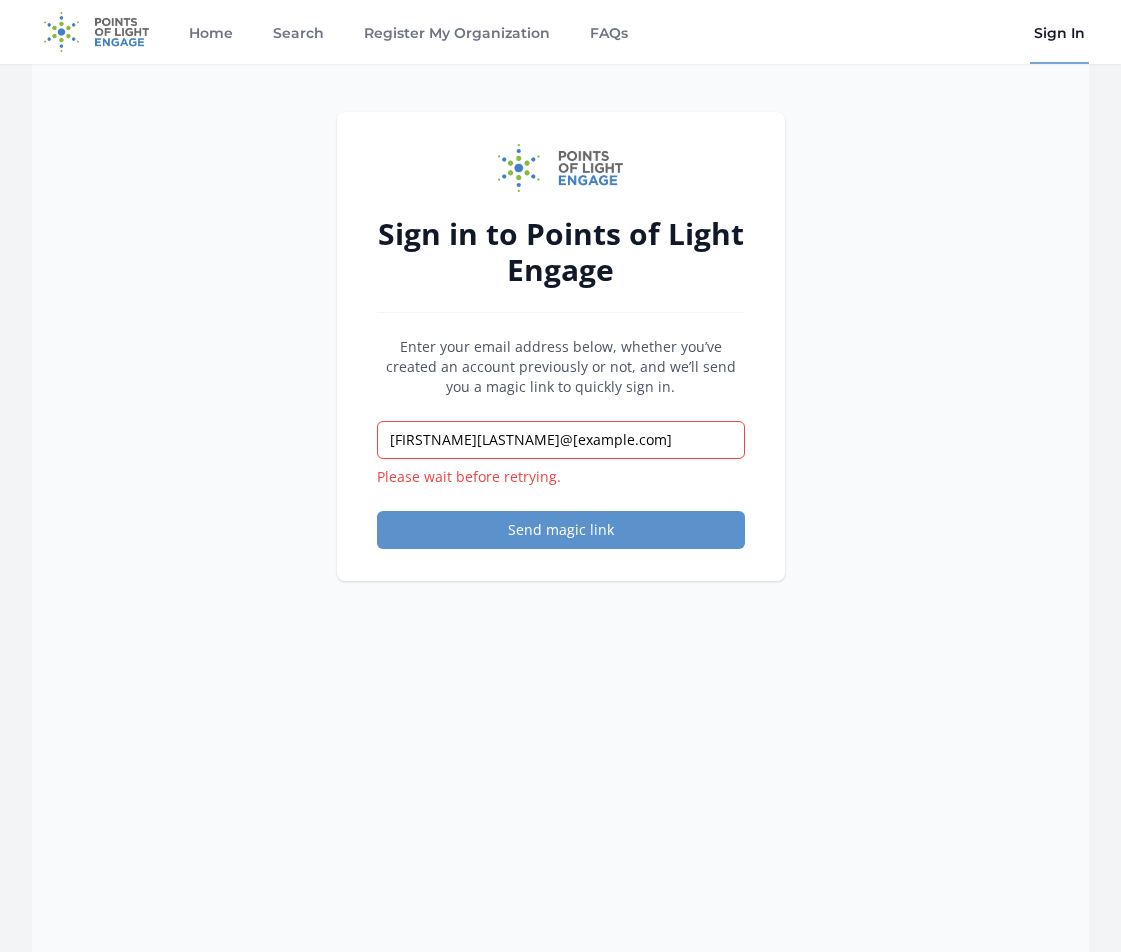 scroll, scrollTop: 0, scrollLeft: 0, axis: both 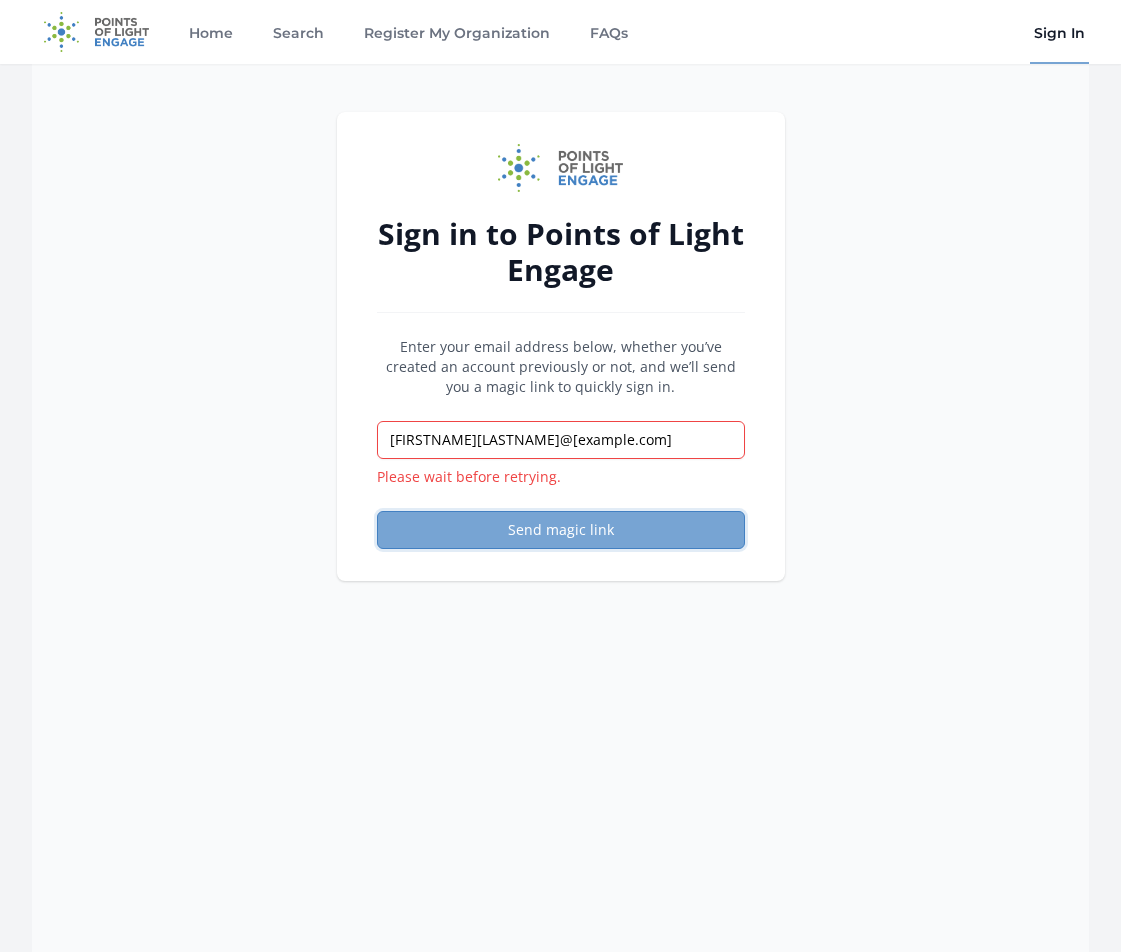 click on "Send magic link" at bounding box center (561, 530) 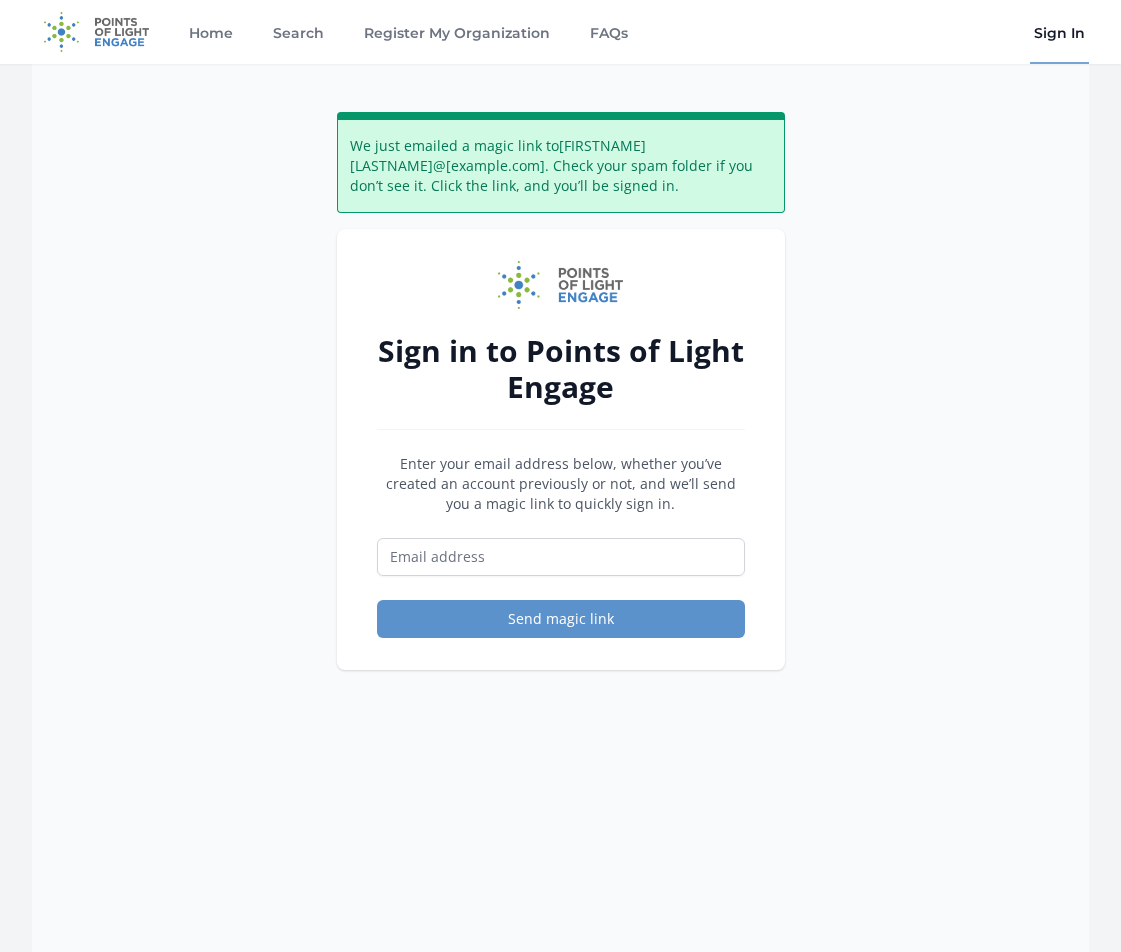 scroll, scrollTop: 0, scrollLeft: 0, axis: both 